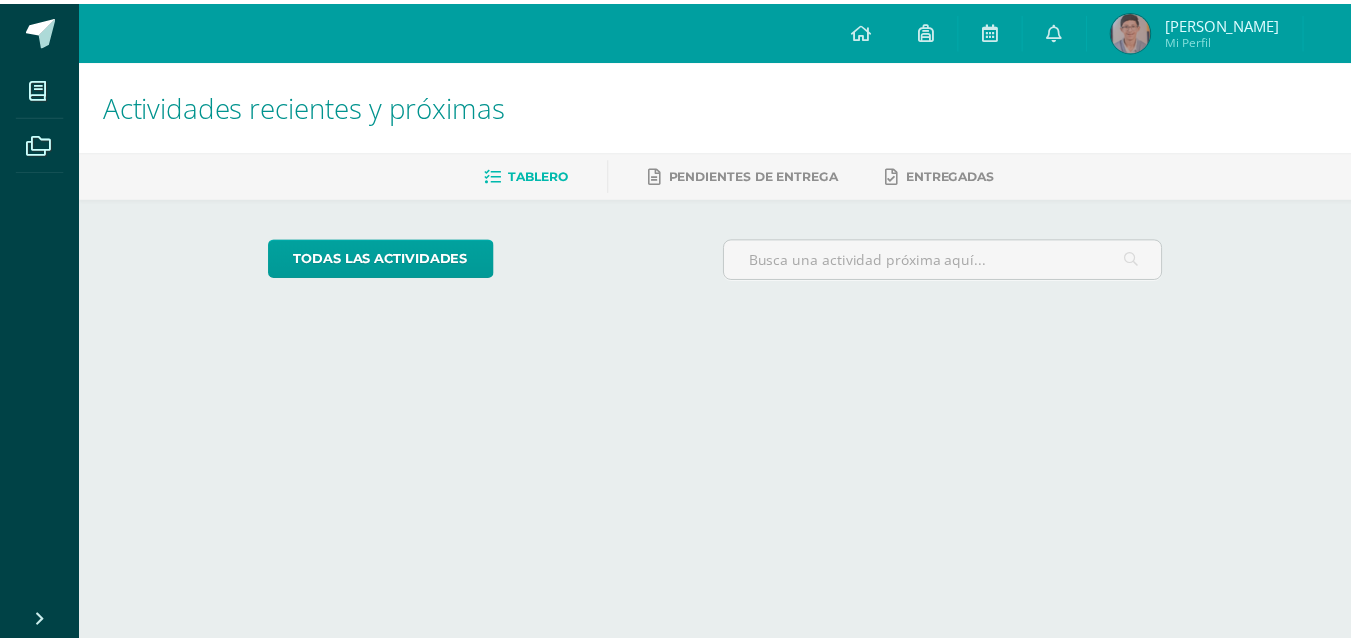 scroll, scrollTop: 0, scrollLeft: 0, axis: both 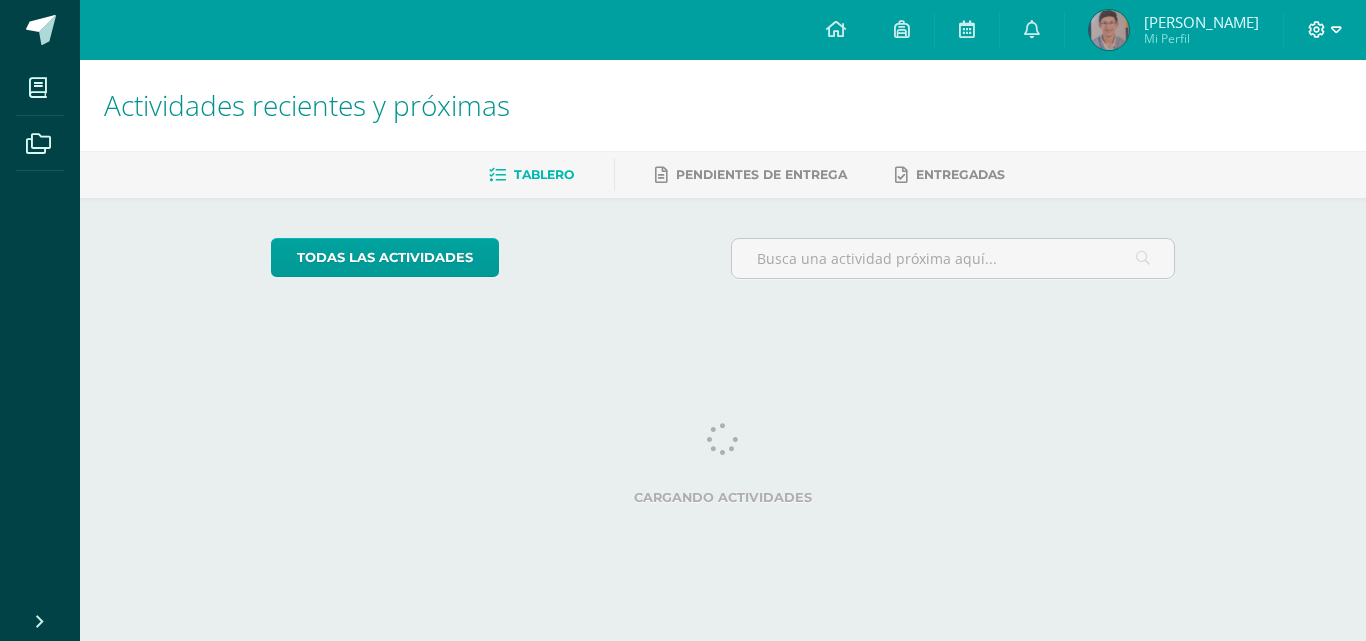click at bounding box center [1325, 30] 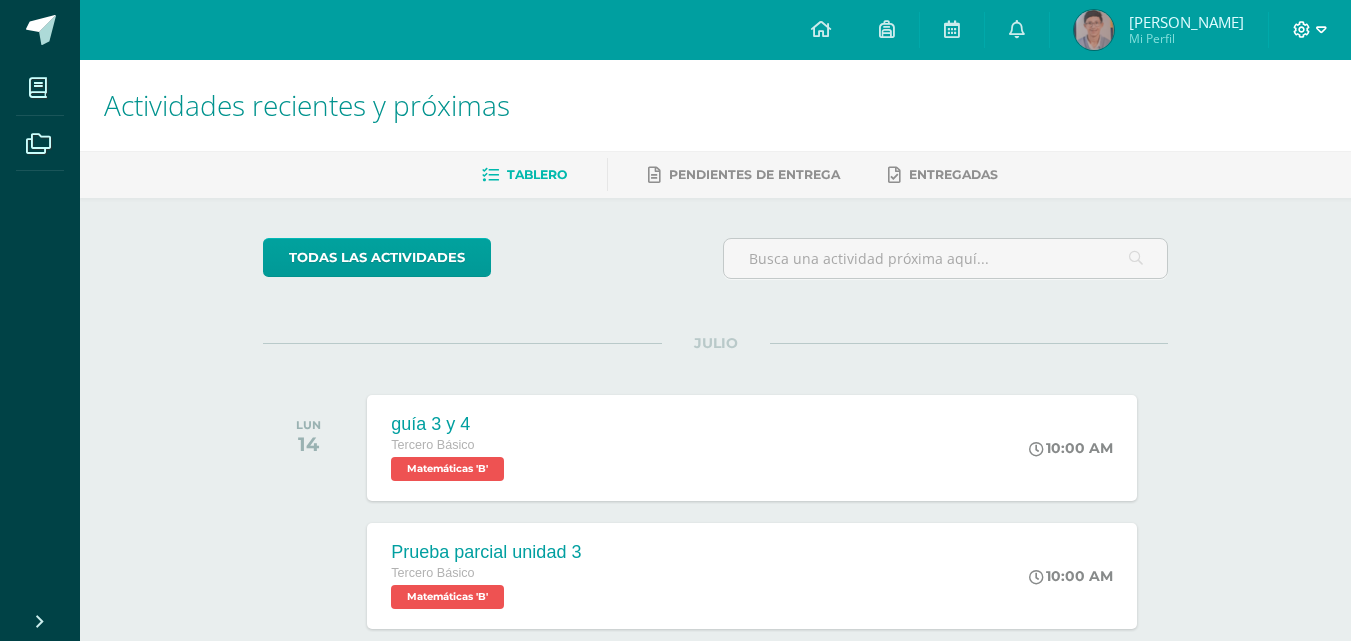 click 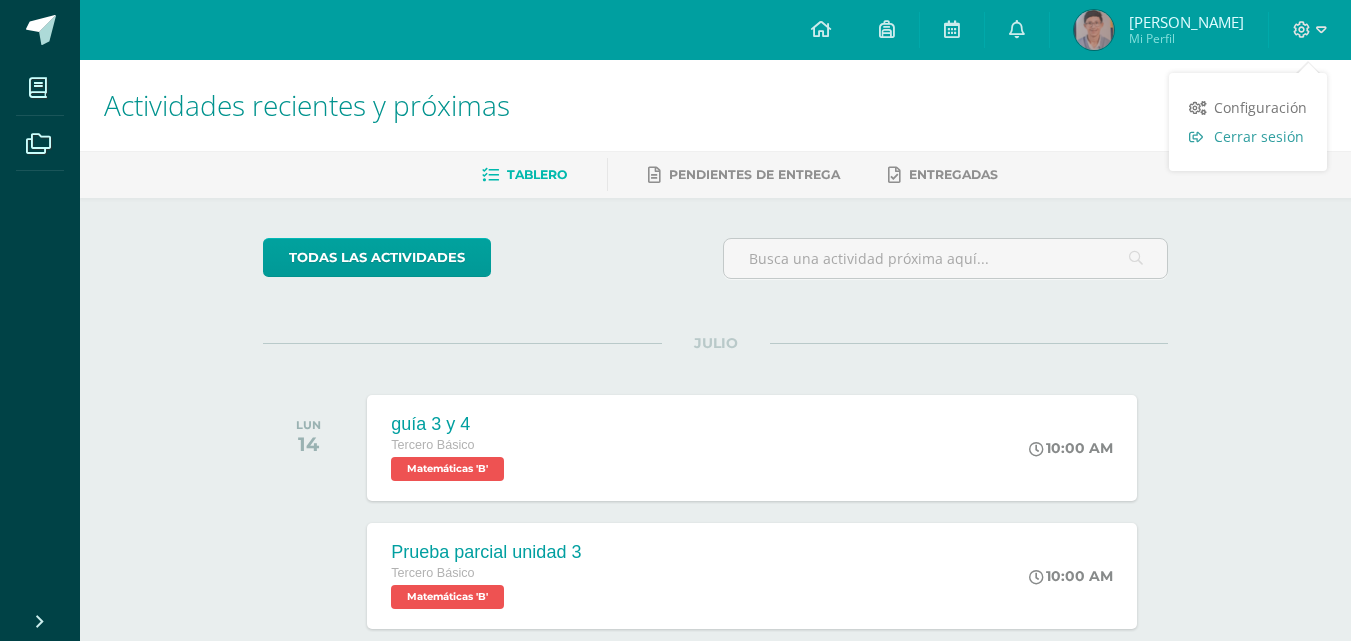click on "Cerrar sesión" at bounding box center (1259, 136) 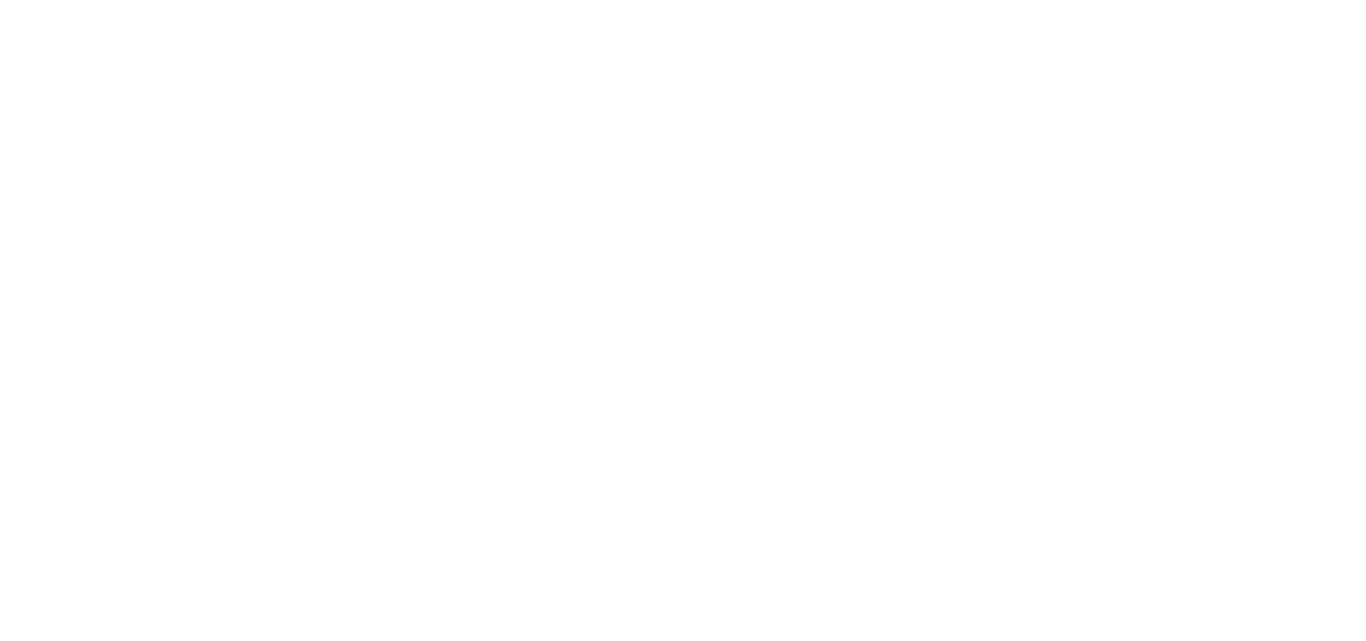 scroll, scrollTop: 0, scrollLeft: 0, axis: both 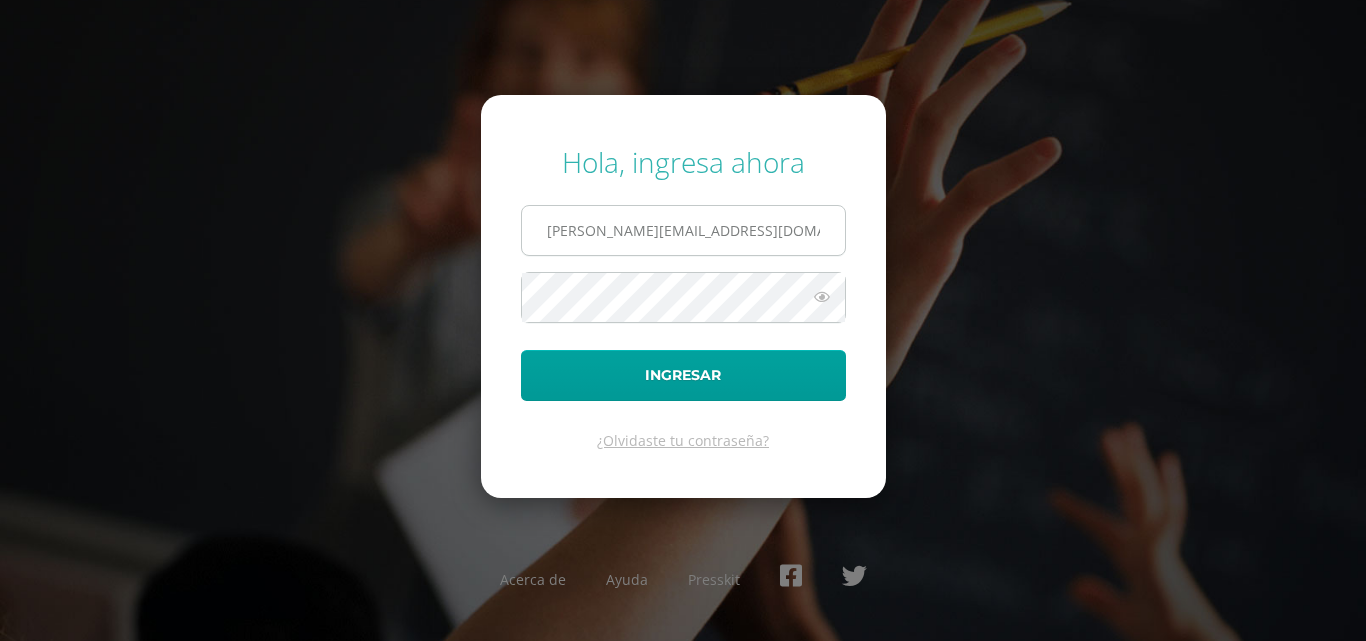 click on "[PERSON_NAME][EMAIL_ADDRESS][DOMAIN_NAME]" at bounding box center [683, 230] 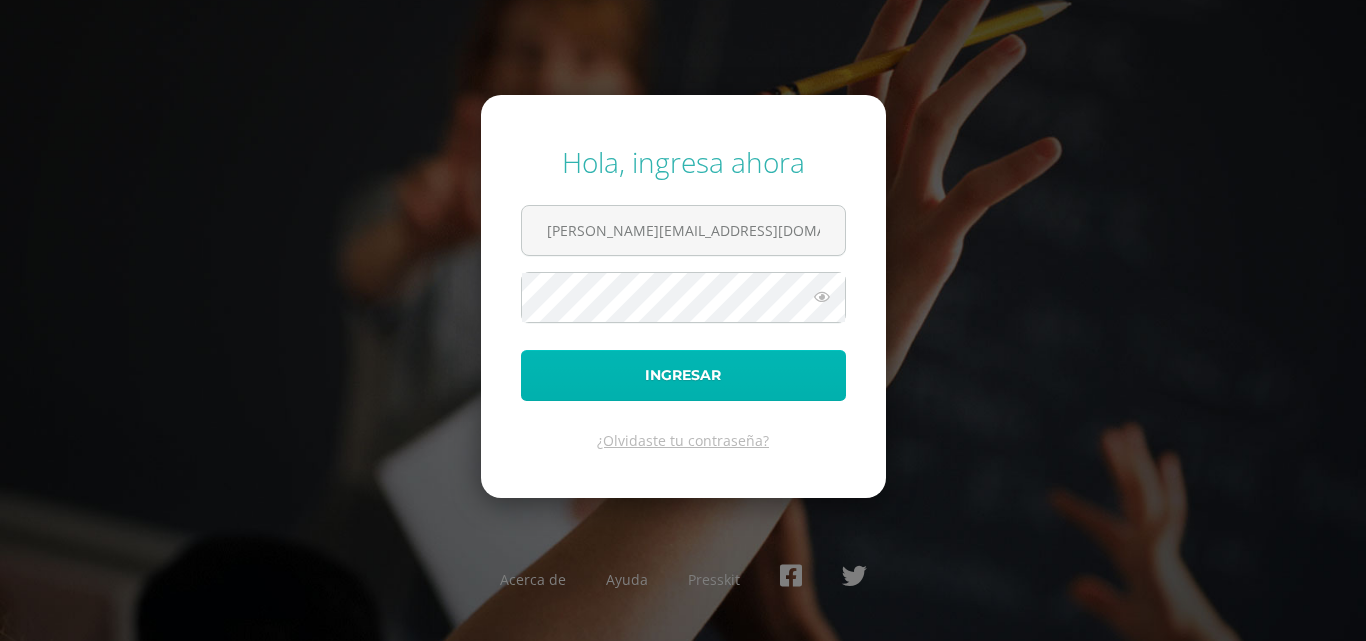 click on "Ingresar" at bounding box center [683, 375] 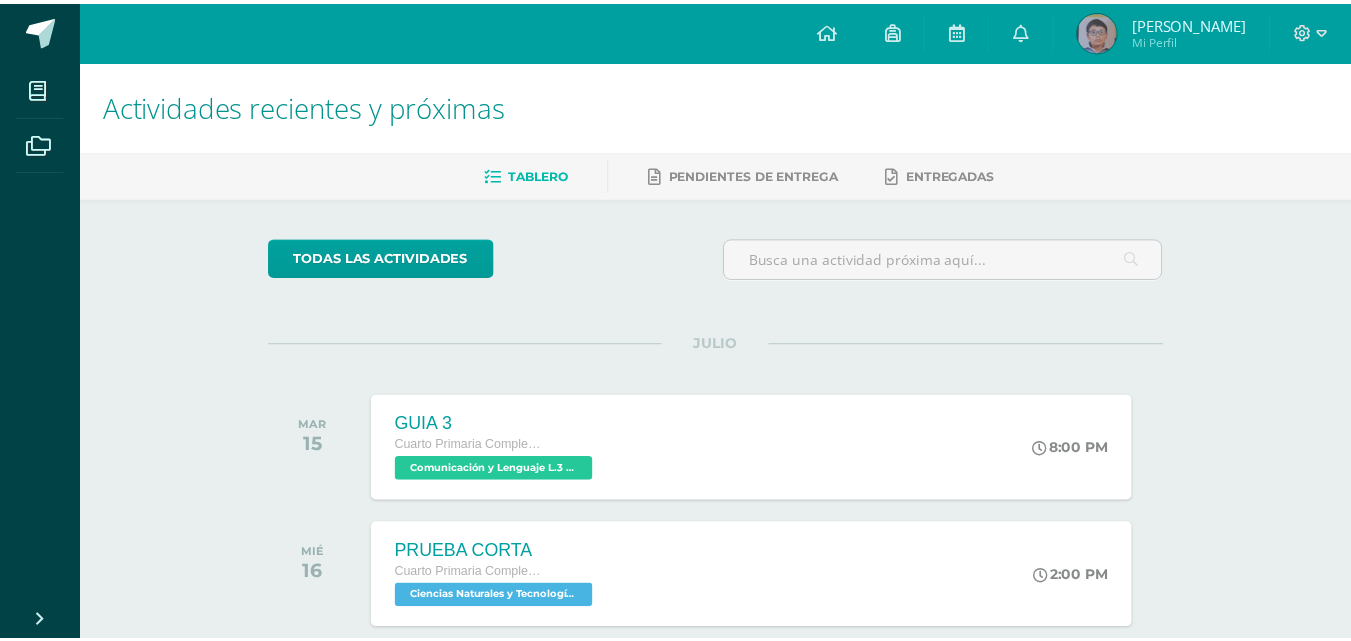 scroll, scrollTop: 0, scrollLeft: 0, axis: both 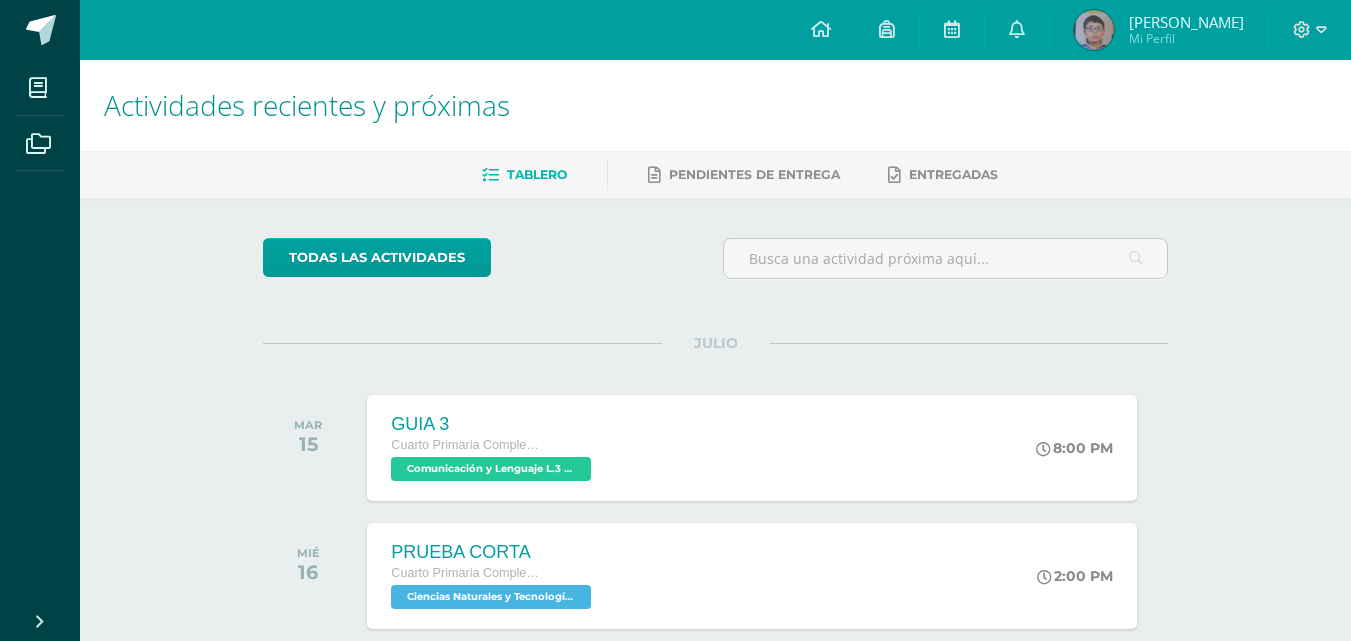 click on "Sebastian Andres" at bounding box center (1186, 22) 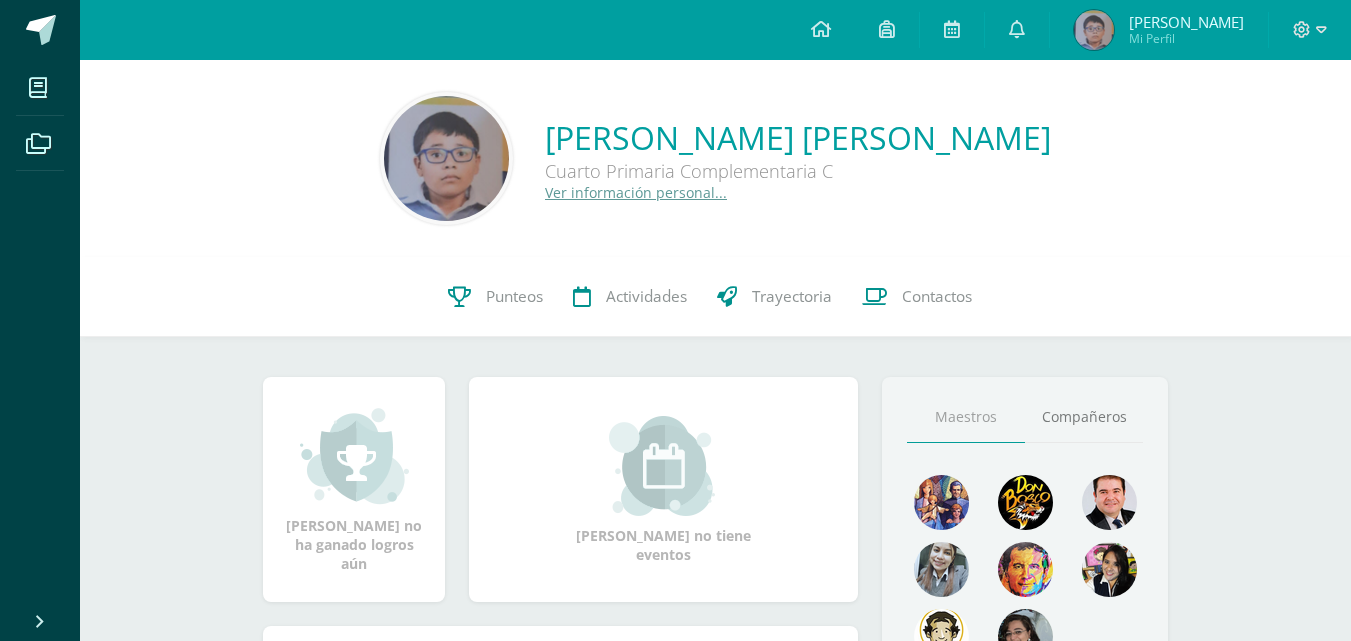 scroll, scrollTop: 0, scrollLeft: 0, axis: both 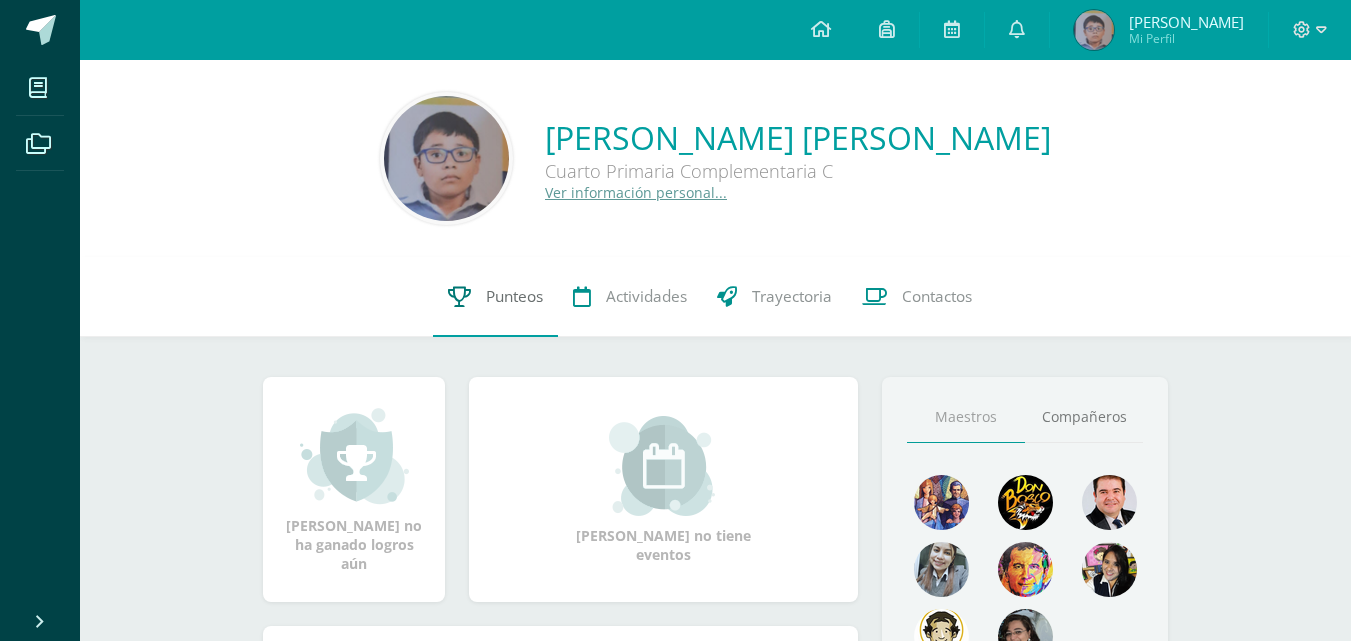 click on "Punteos" at bounding box center (495, 297) 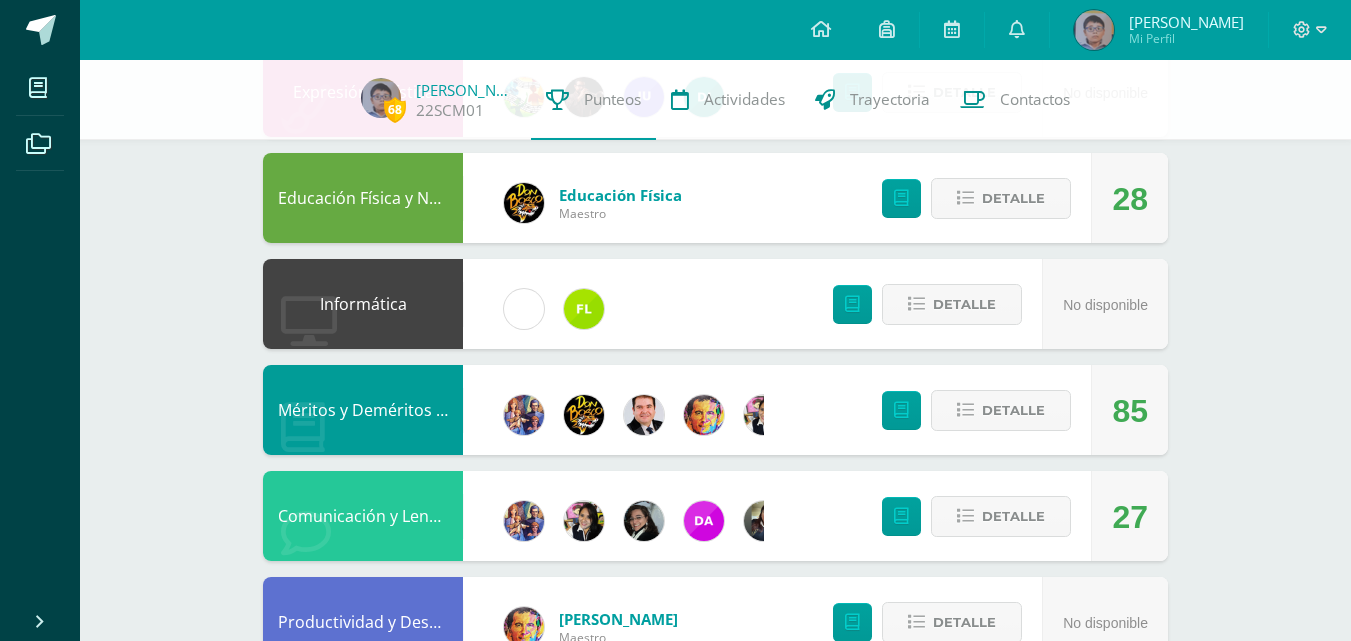 scroll, scrollTop: 887, scrollLeft: 0, axis: vertical 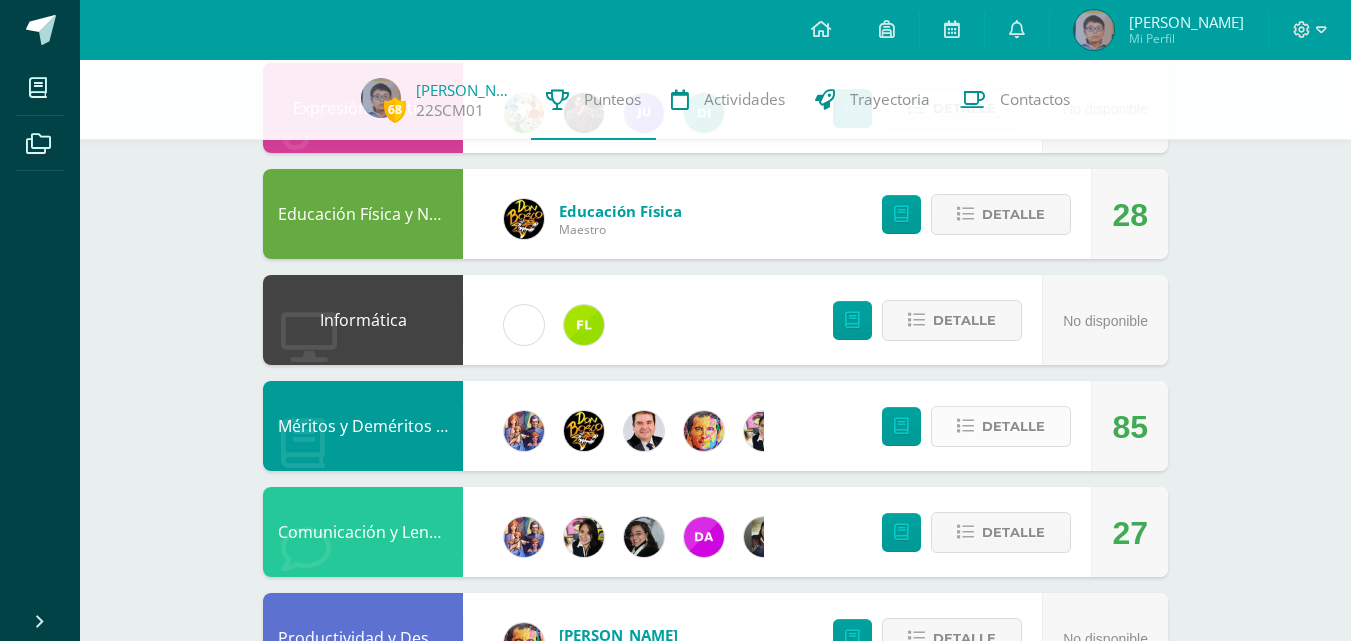click on "Detalle" at bounding box center (1013, 426) 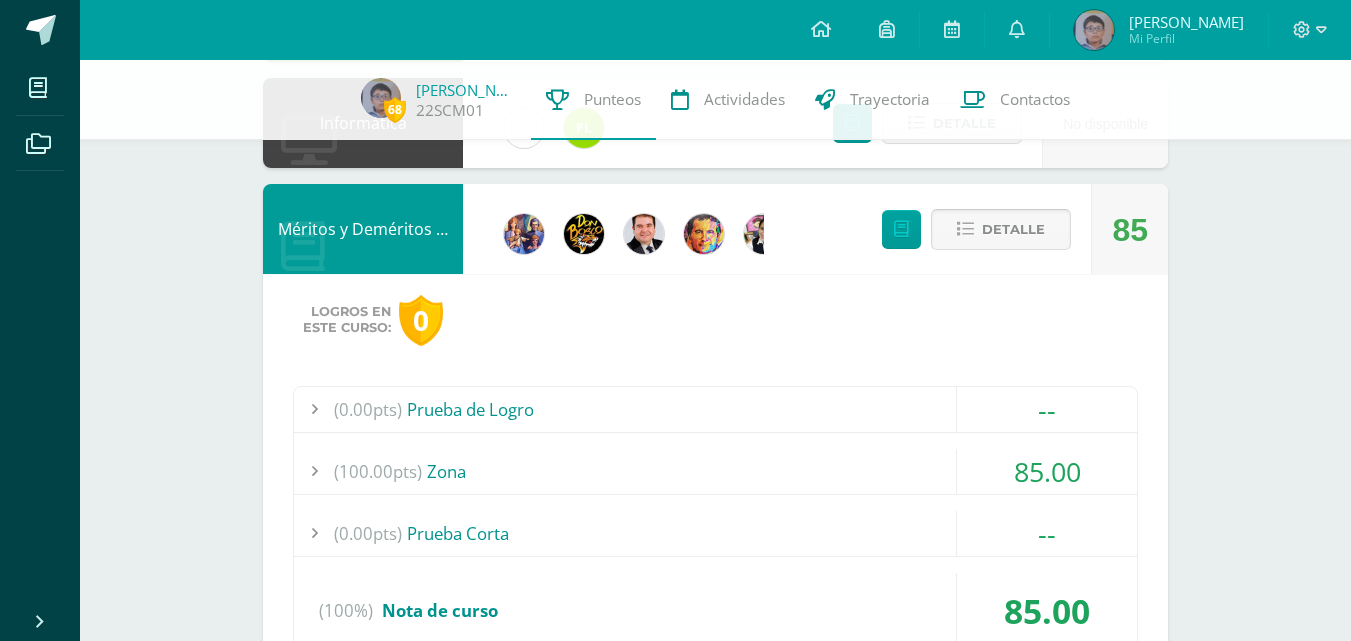 scroll, scrollTop: 1287, scrollLeft: 0, axis: vertical 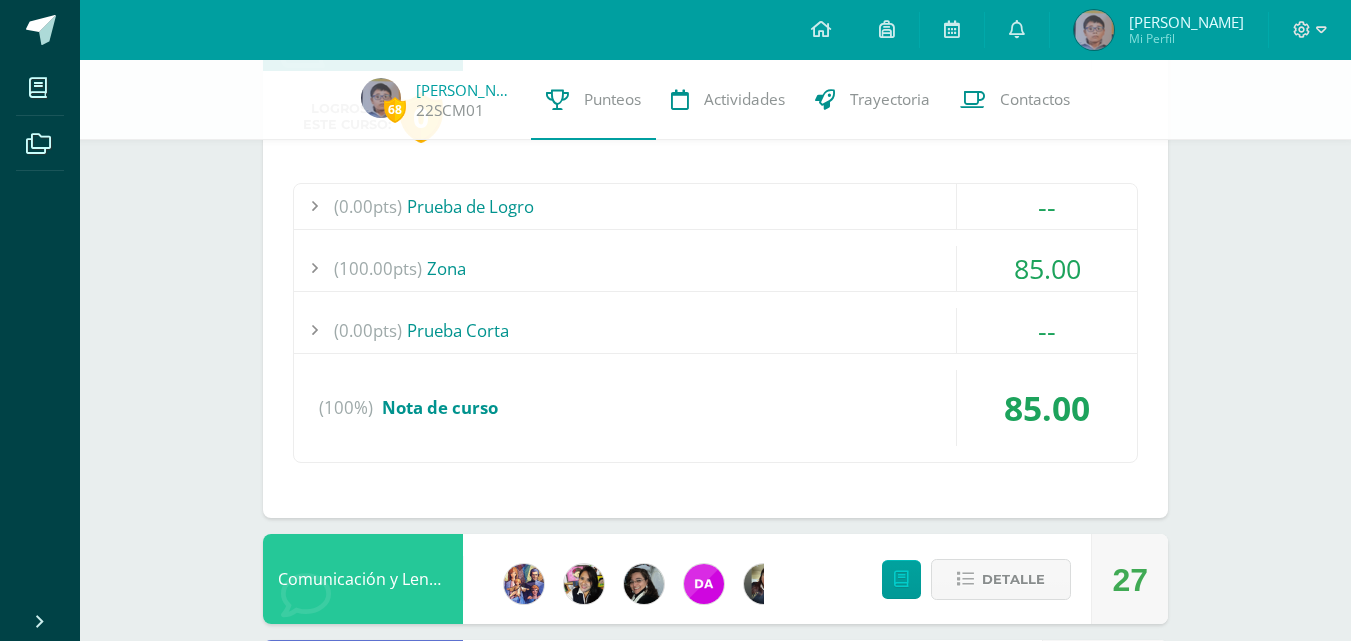 click on "(100.00pts)
Zona" at bounding box center (715, 268) 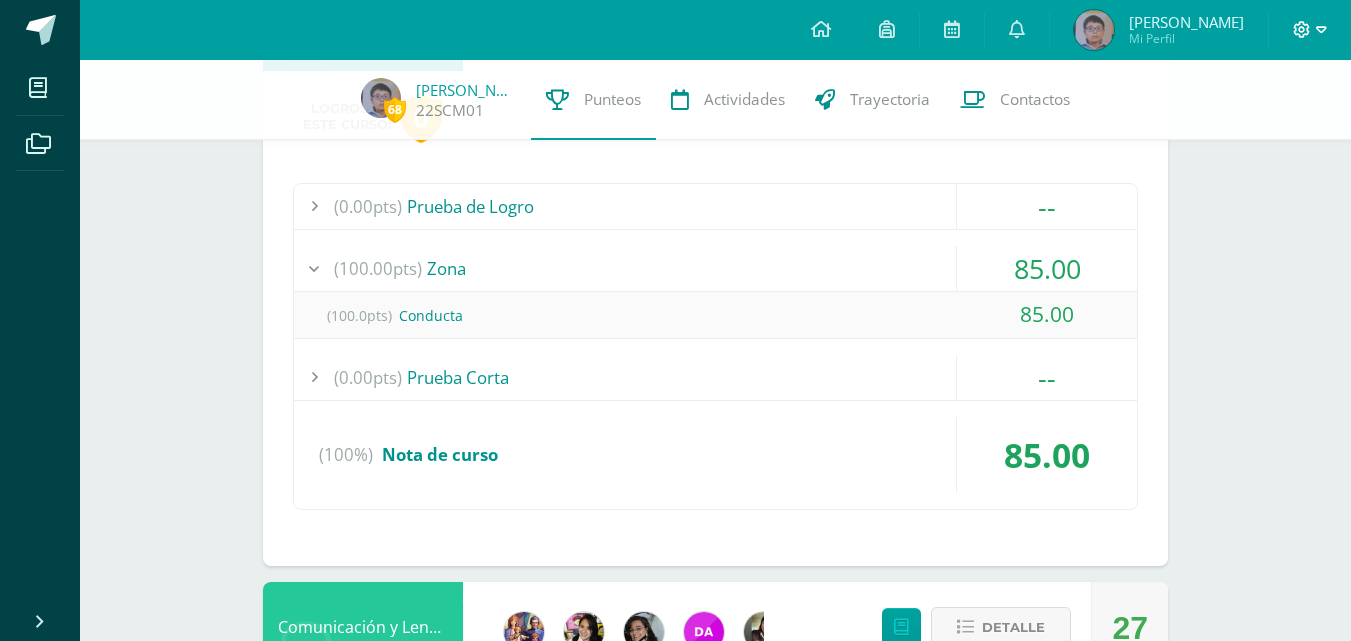 click 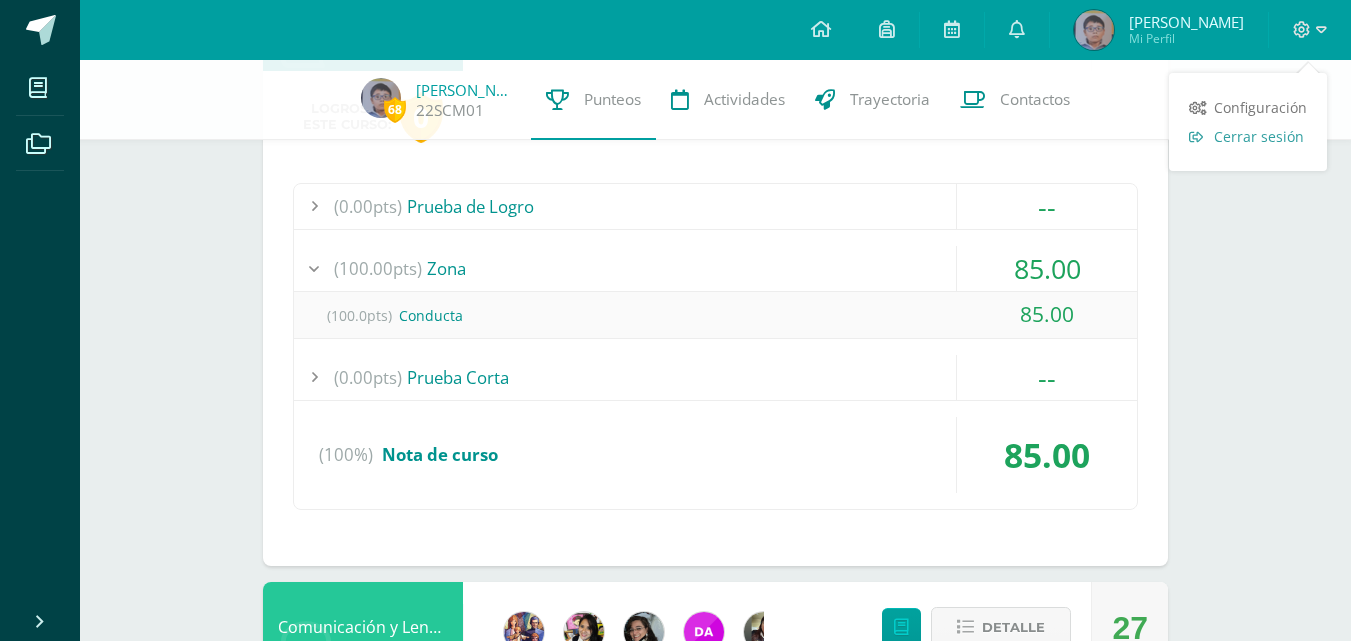 click on "Cerrar sesión" at bounding box center [1259, 136] 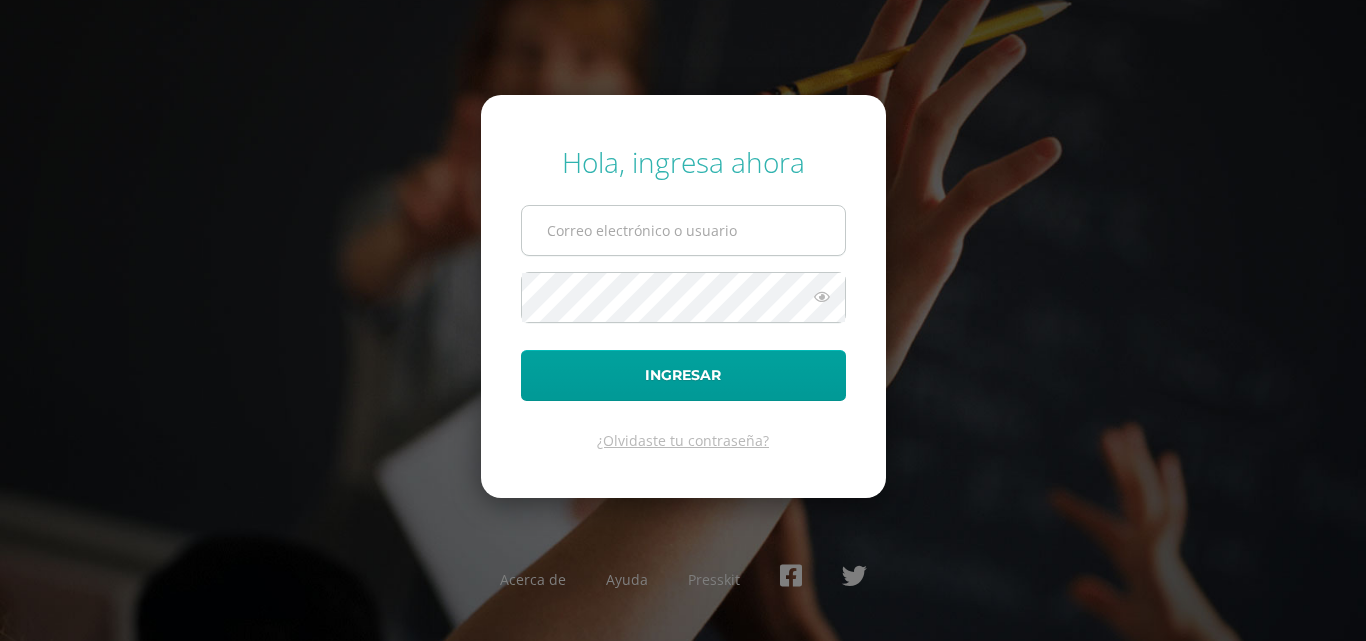 scroll, scrollTop: 0, scrollLeft: 0, axis: both 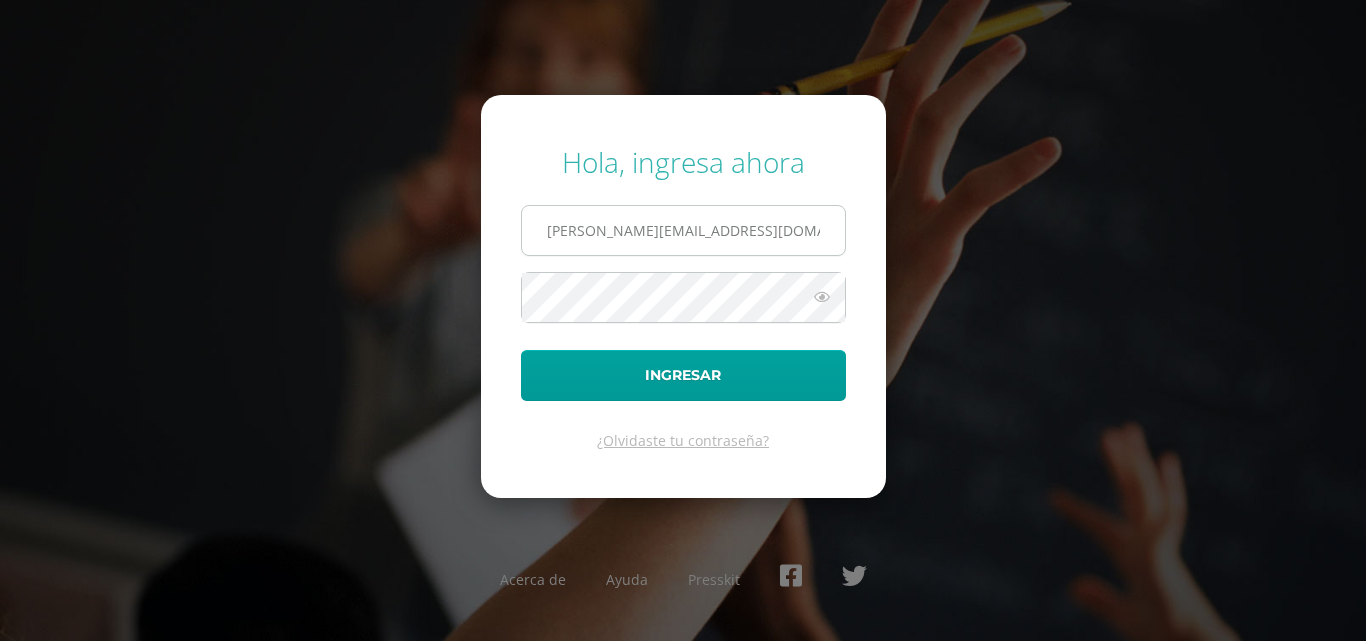 click on "s.chavarria.1cdb@gmail.com" at bounding box center (683, 230) 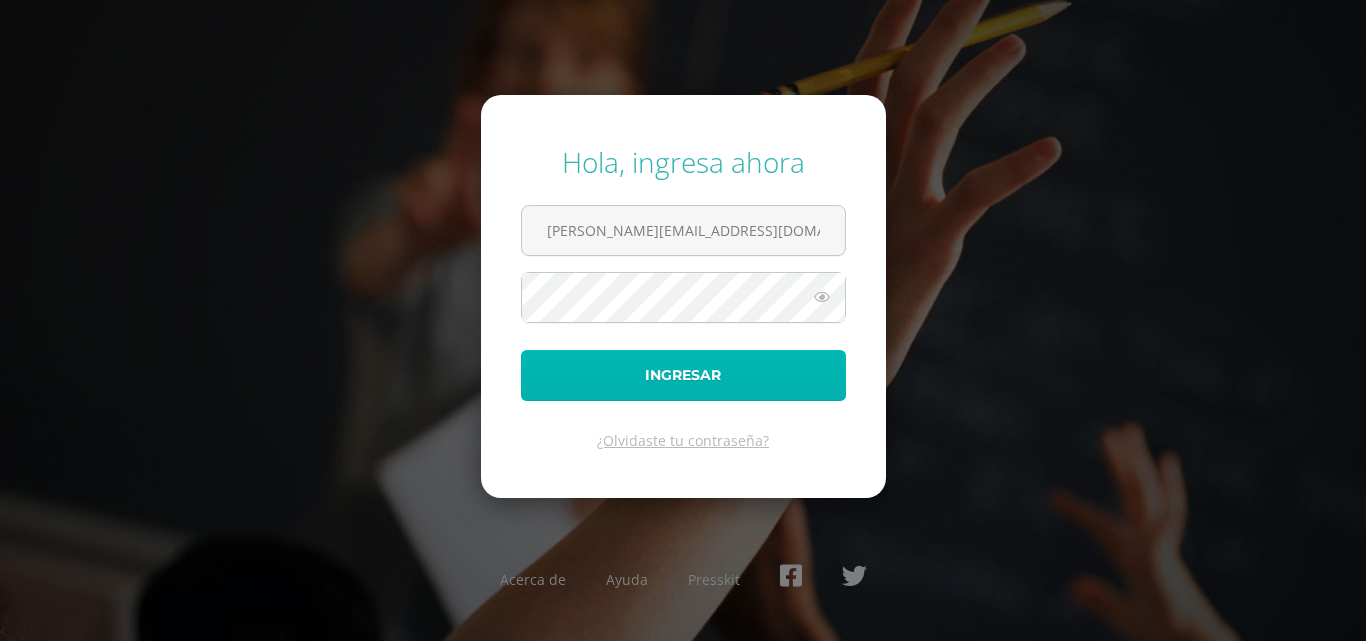 click on "Ingresar" at bounding box center [683, 375] 